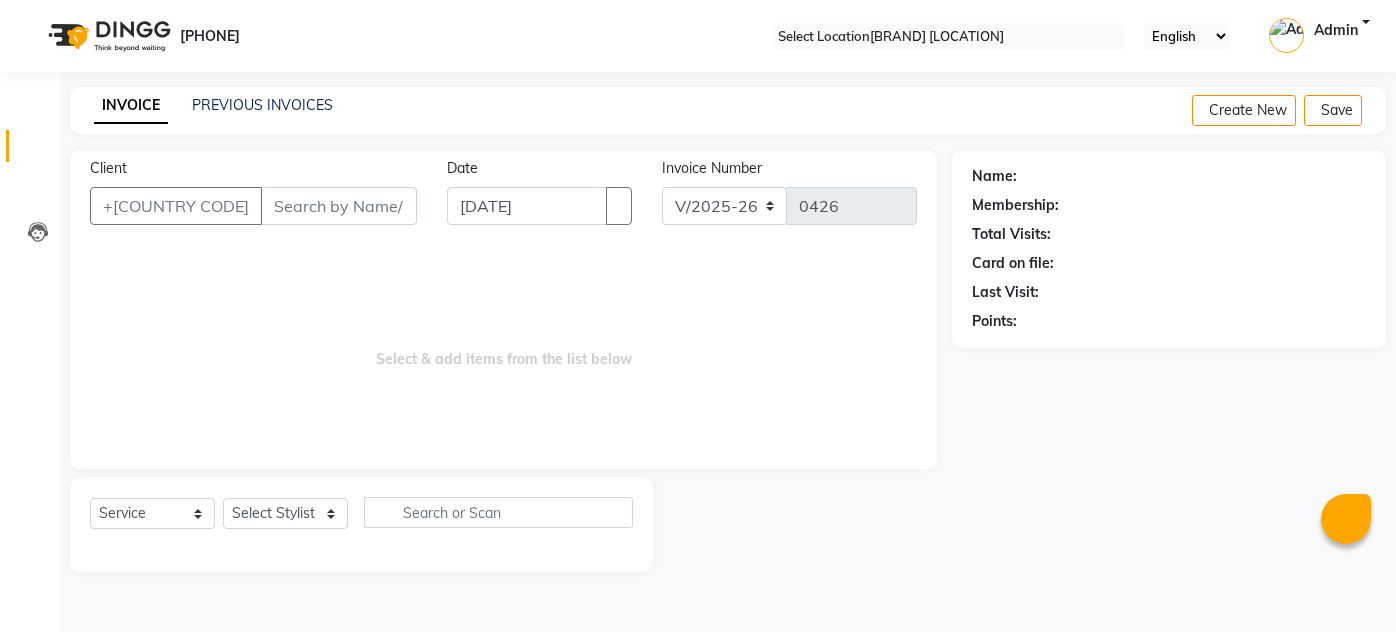 scroll, scrollTop: 0, scrollLeft: 0, axis: both 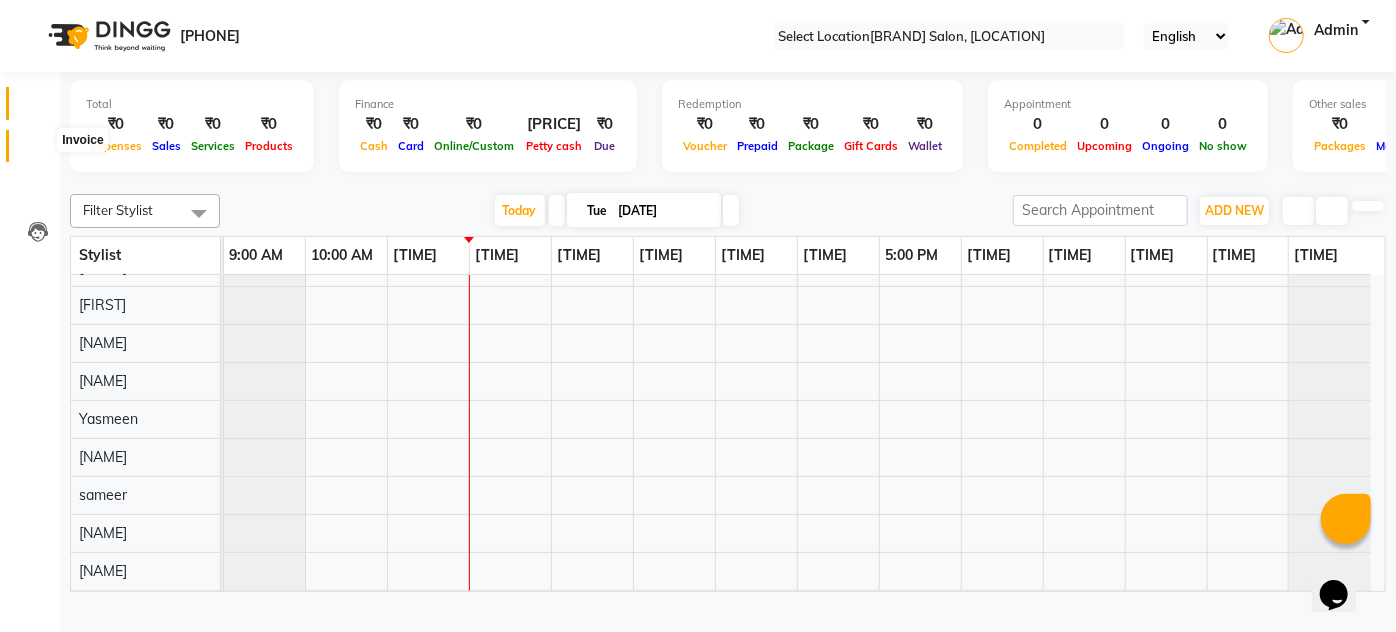 click at bounding box center [38, 151] 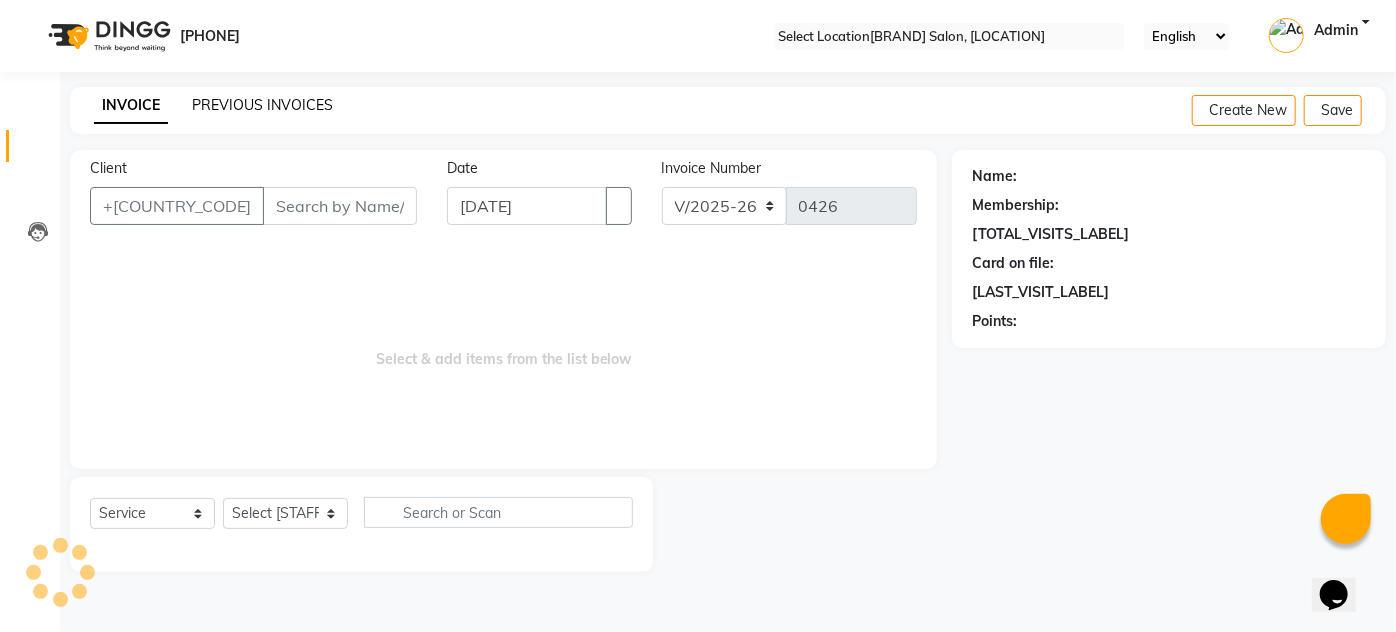 click on "PREVIOUS INVOICES" at bounding box center (262, 105) 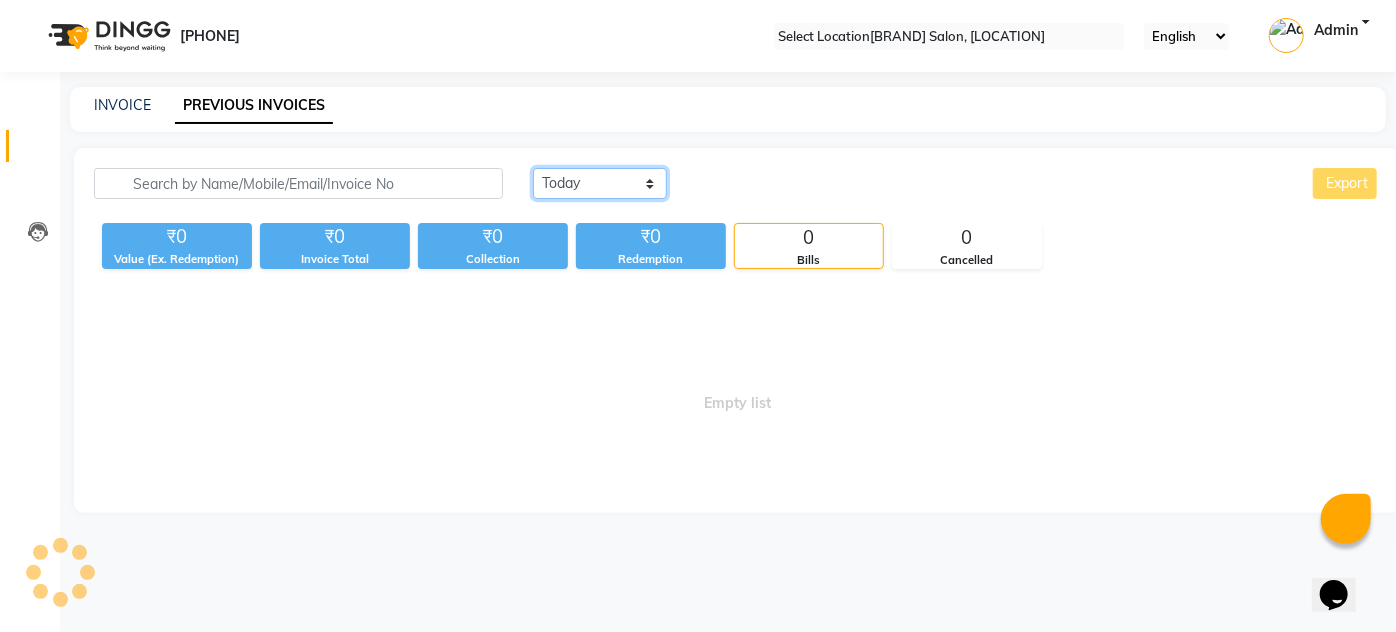 click on "Today Yesterday Custom Range" at bounding box center [600, 183] 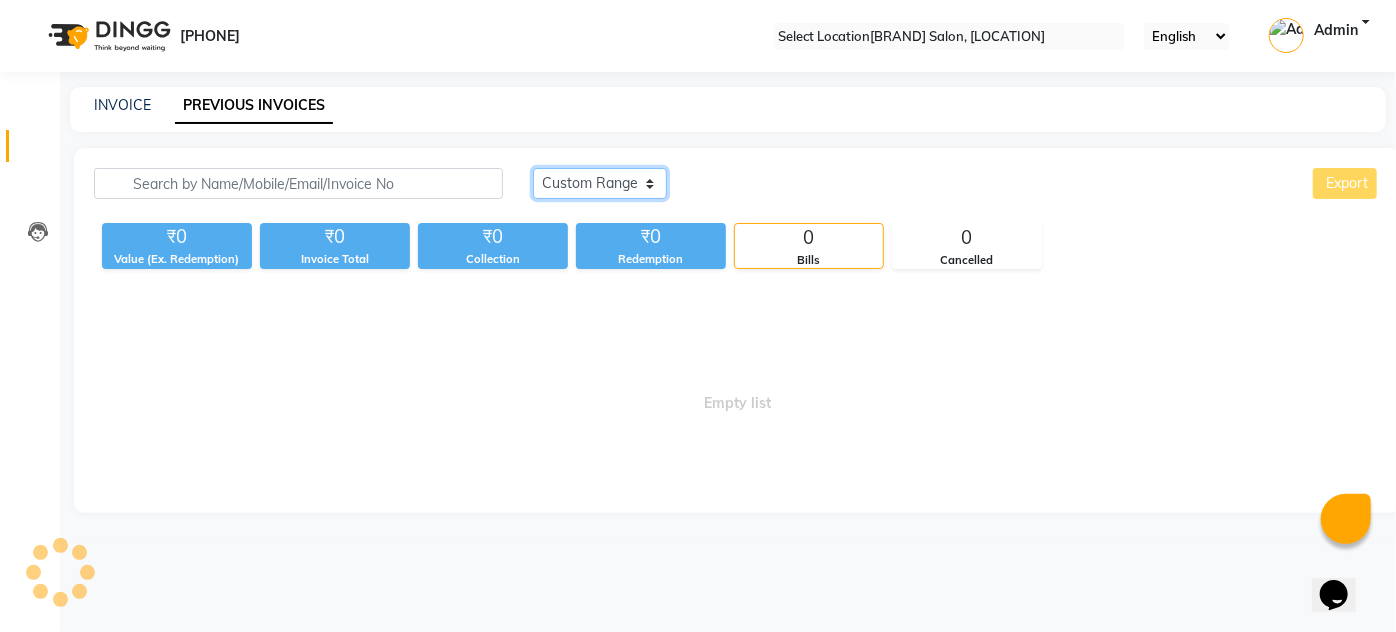 click on "Today Yesterday Custom Range" at bounding box center [600, 183] 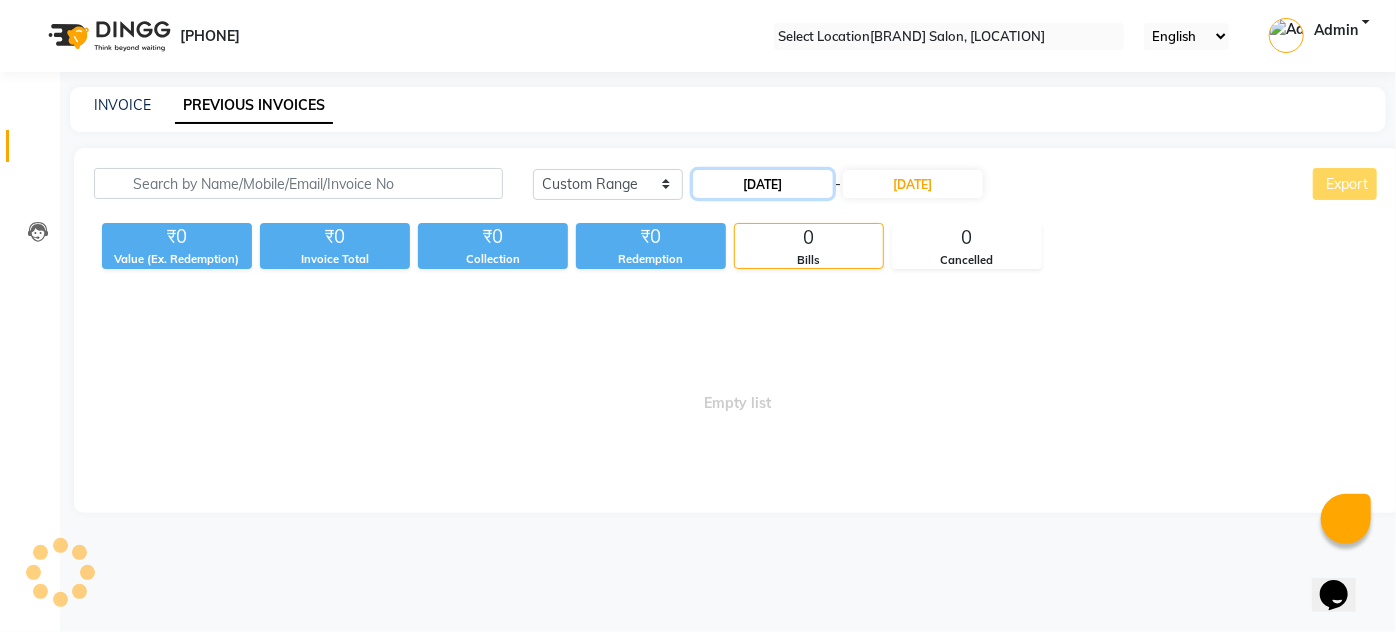click on "[DATE]" at bounding box center (763, 184) 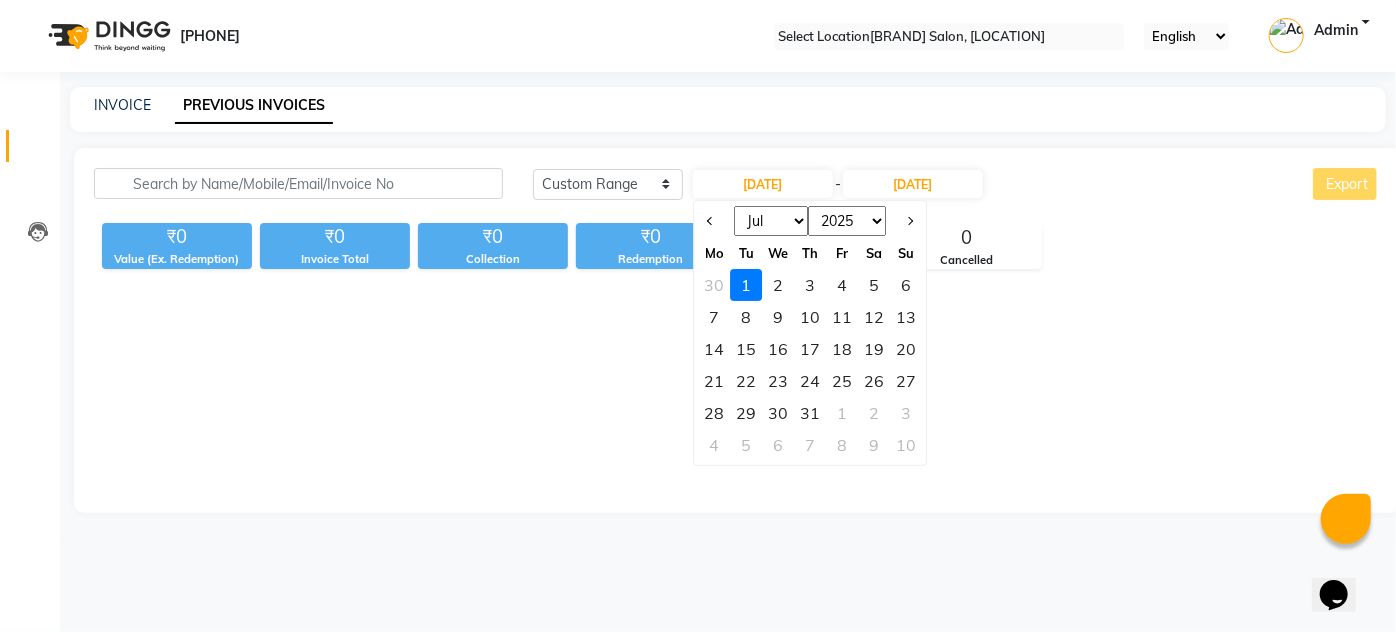 click on "25" at bounding box center [842, 381] 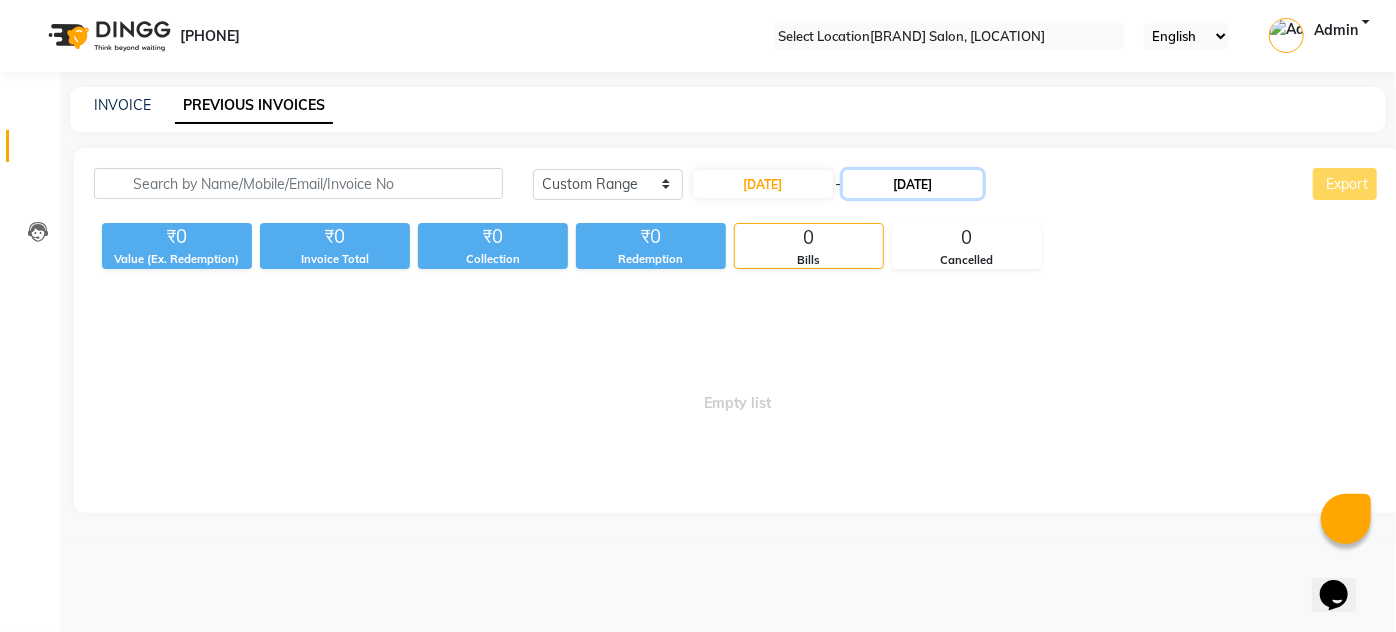 click on "[DATE]" at bounding box center [913, 184] 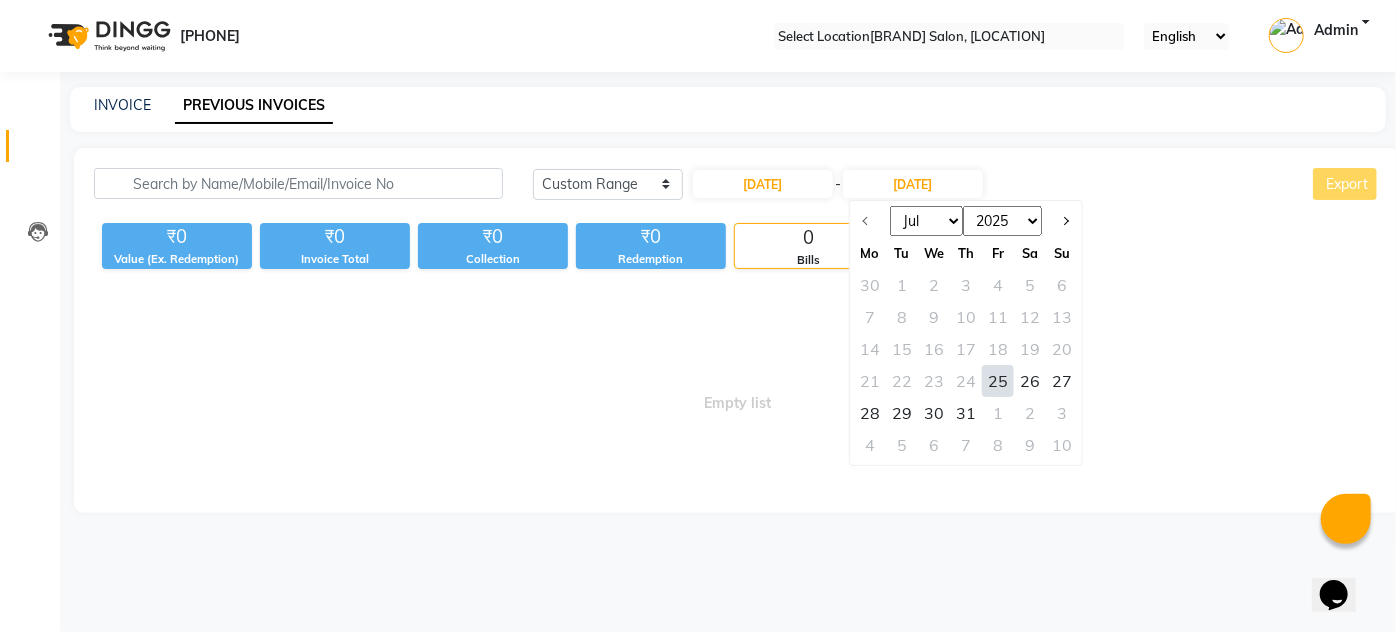 click on "25" at bounding box center (998, 381) 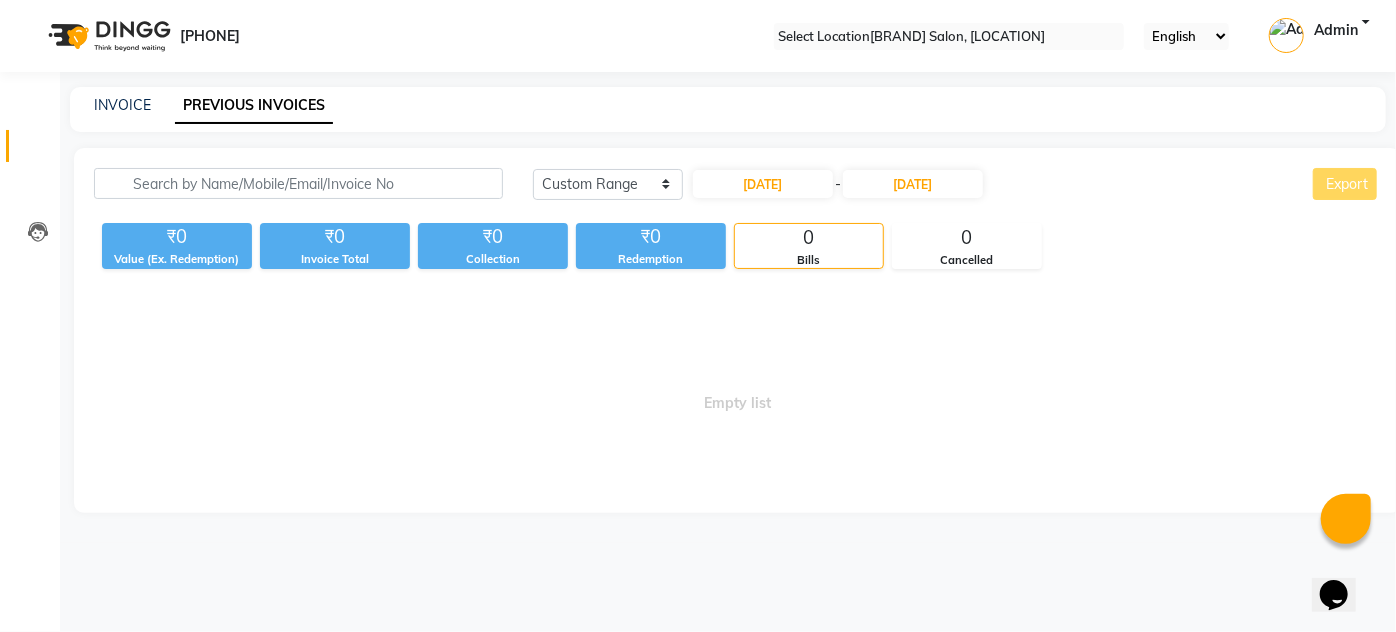 click on "INVOICE PREVIOUS INVOICES" at bounding box center [716, 105] 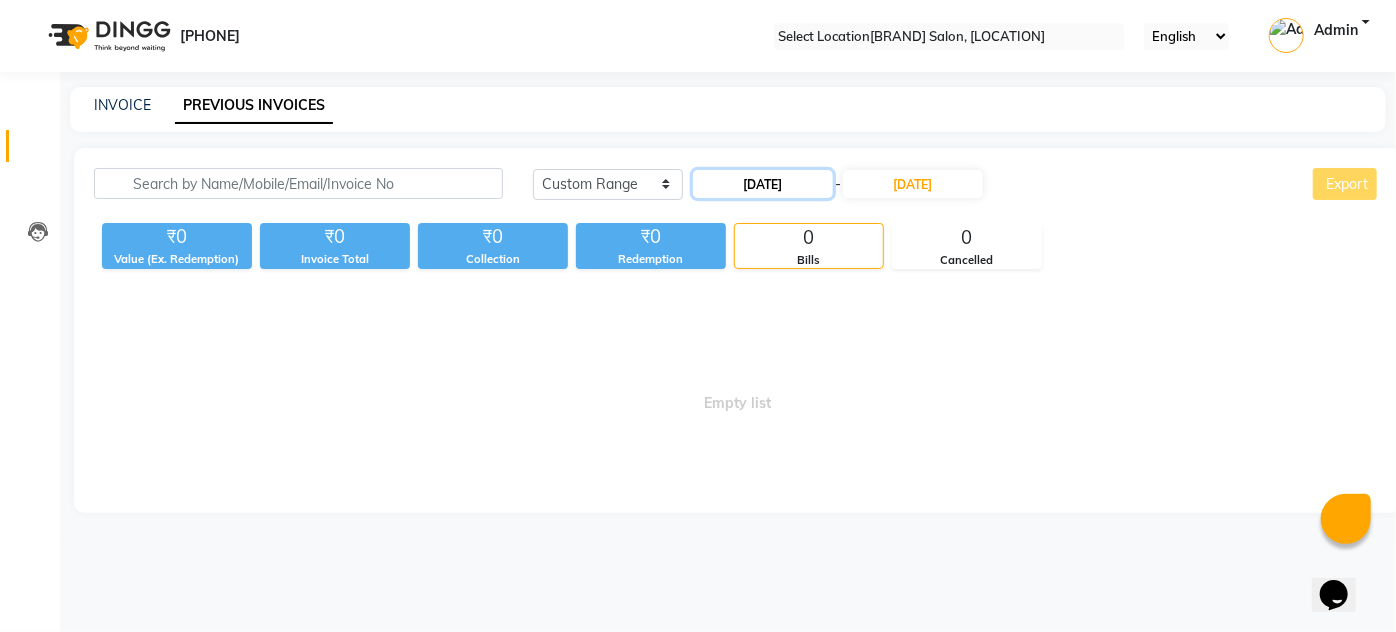 click on "[DATE]" at bounding box center [763, 184] 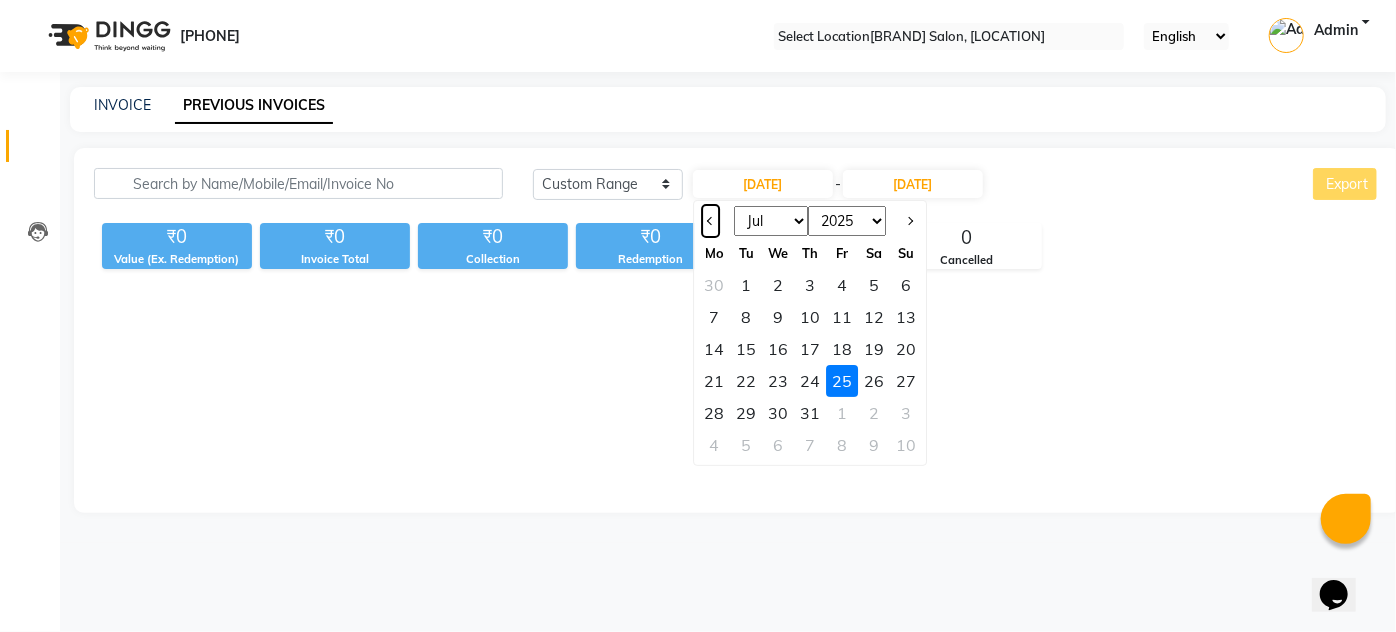 click at bounding box center (710, 221) 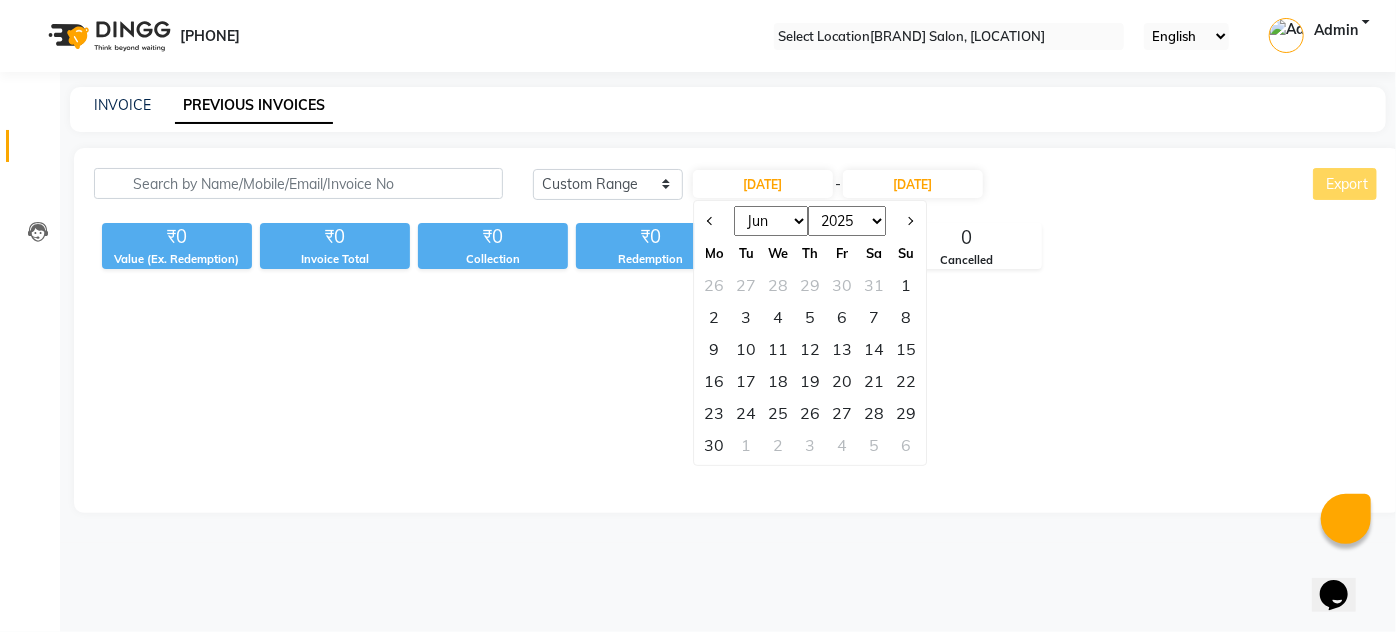 click on "25" at bounding box center [778, 413] 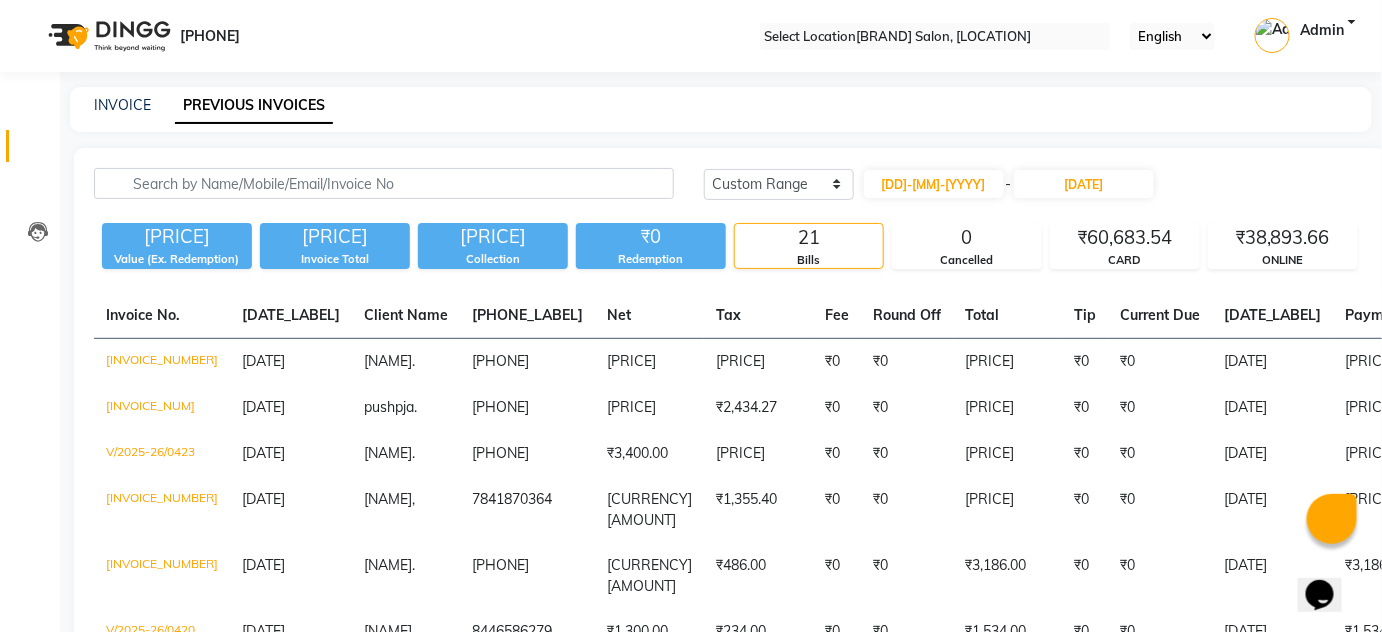 click on "[PRICE]" at bounding box center [730, 886] 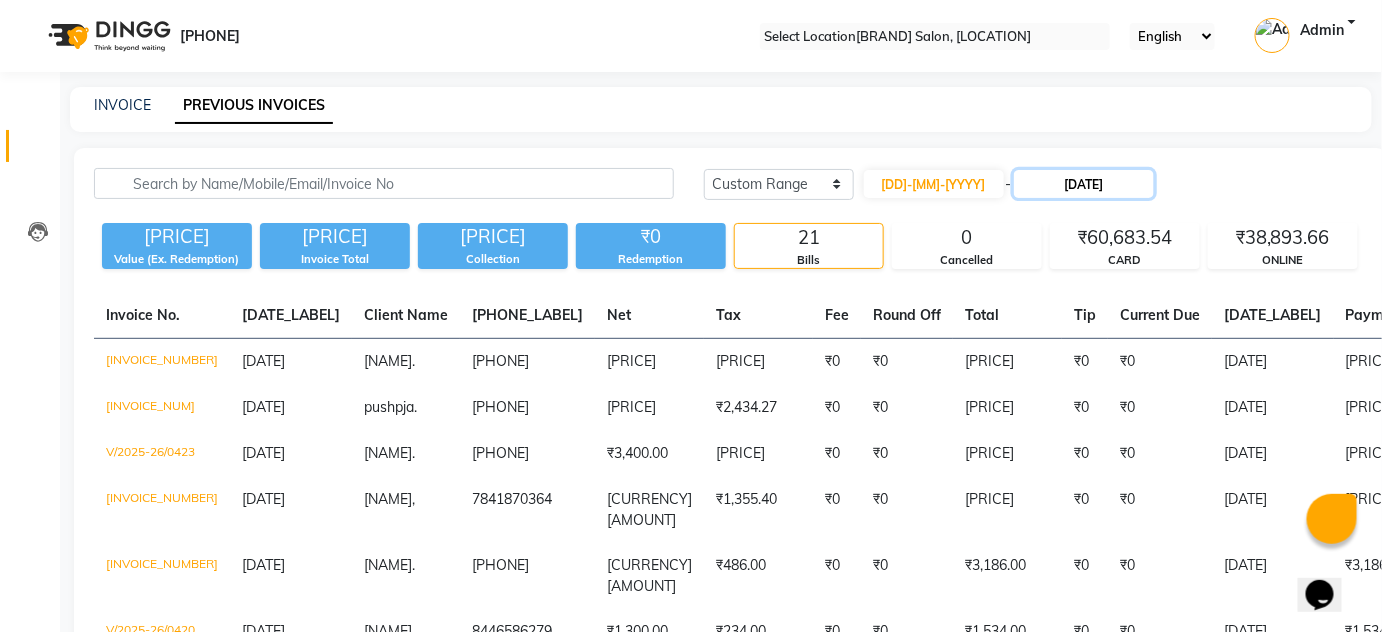 click on "[DATE]" at bounding box center [1084, 184] 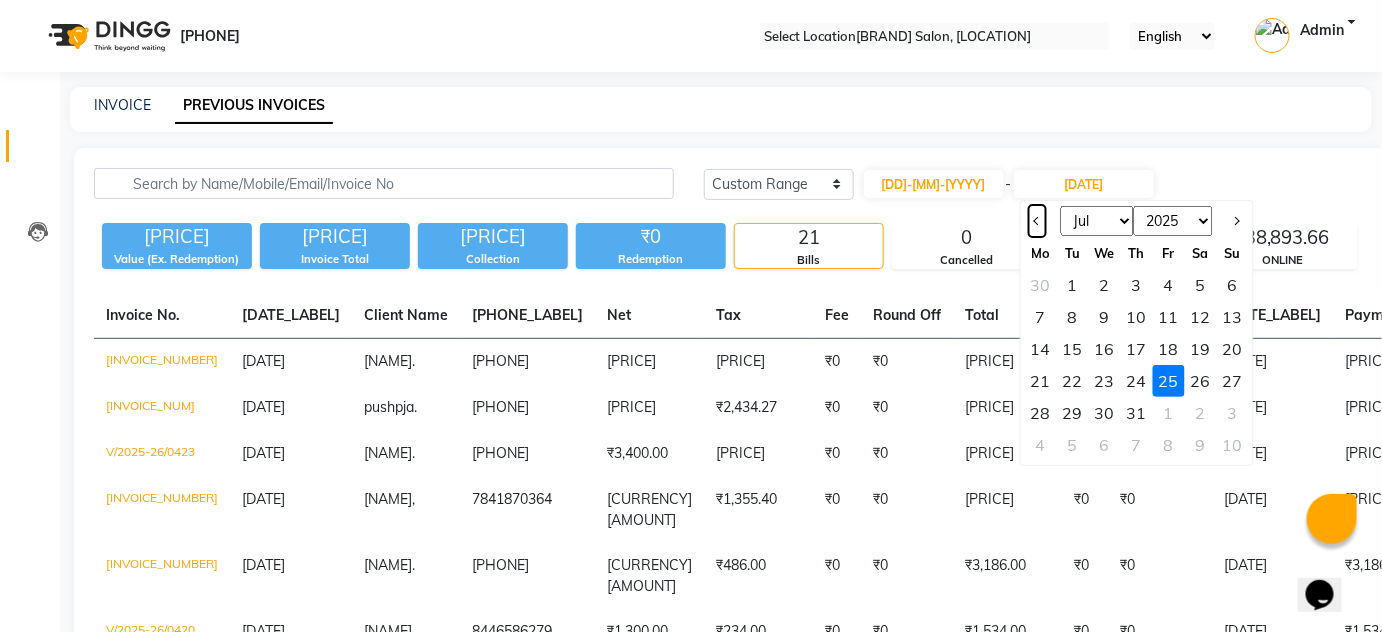 click at bounding box center [1037, 221] 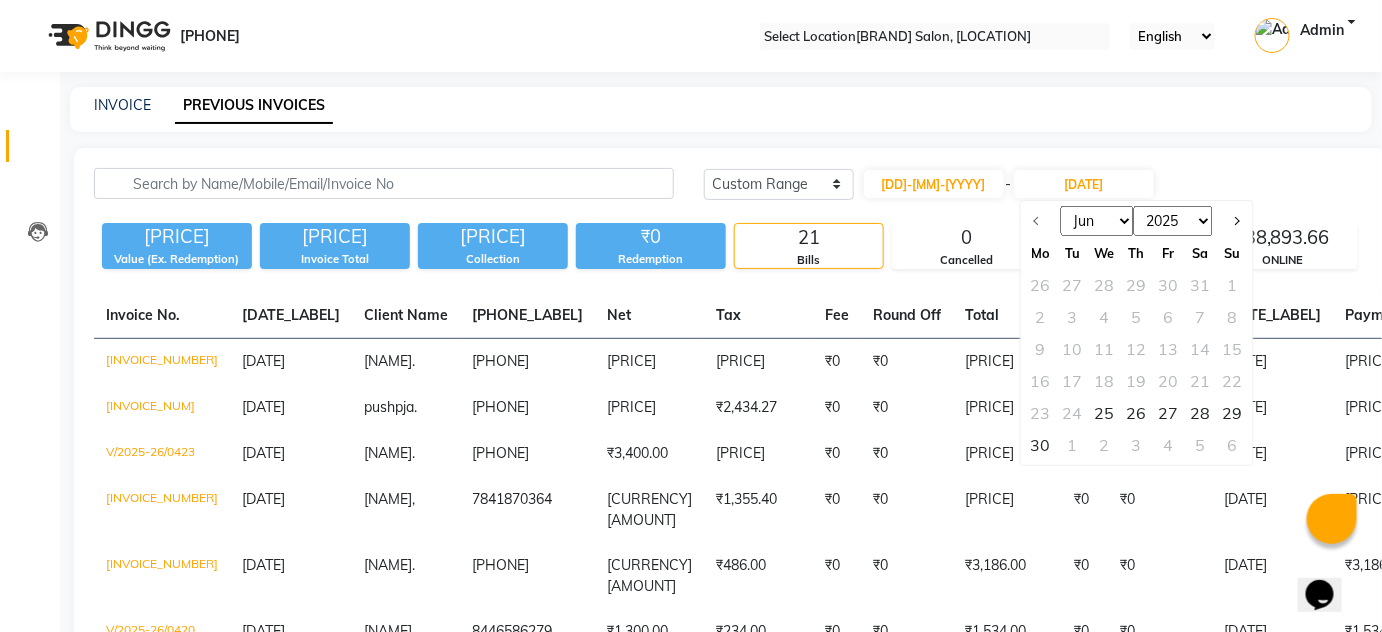 click on "25" at bounding box center [1105, 413] 